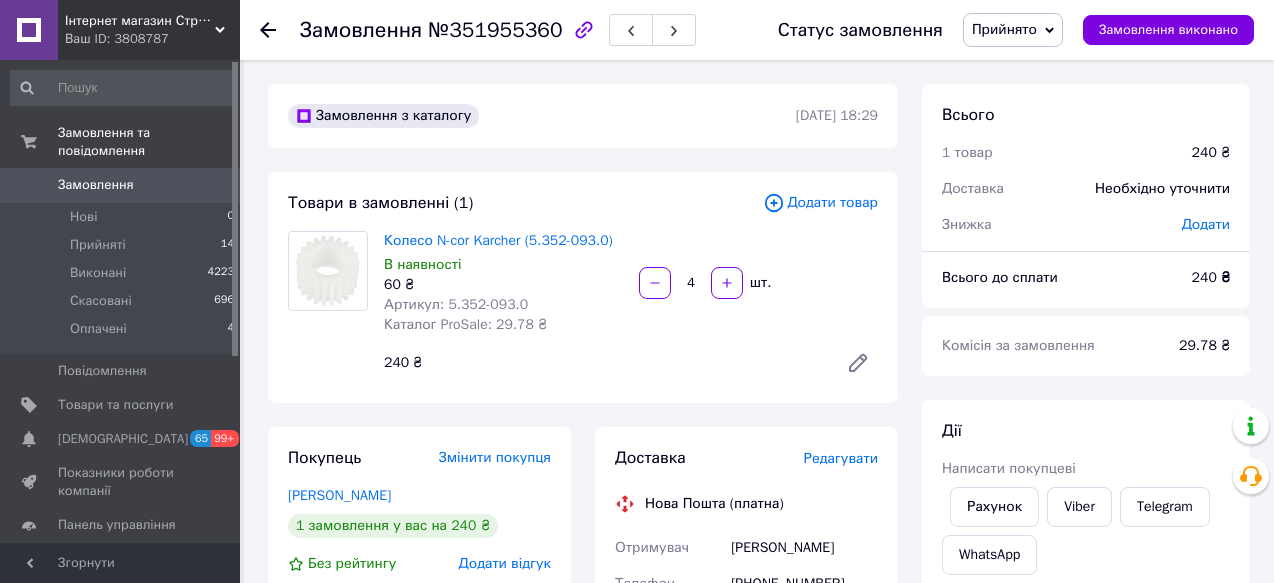 scroll, scrollTop: 0, scrollLeft: 0, axis: both 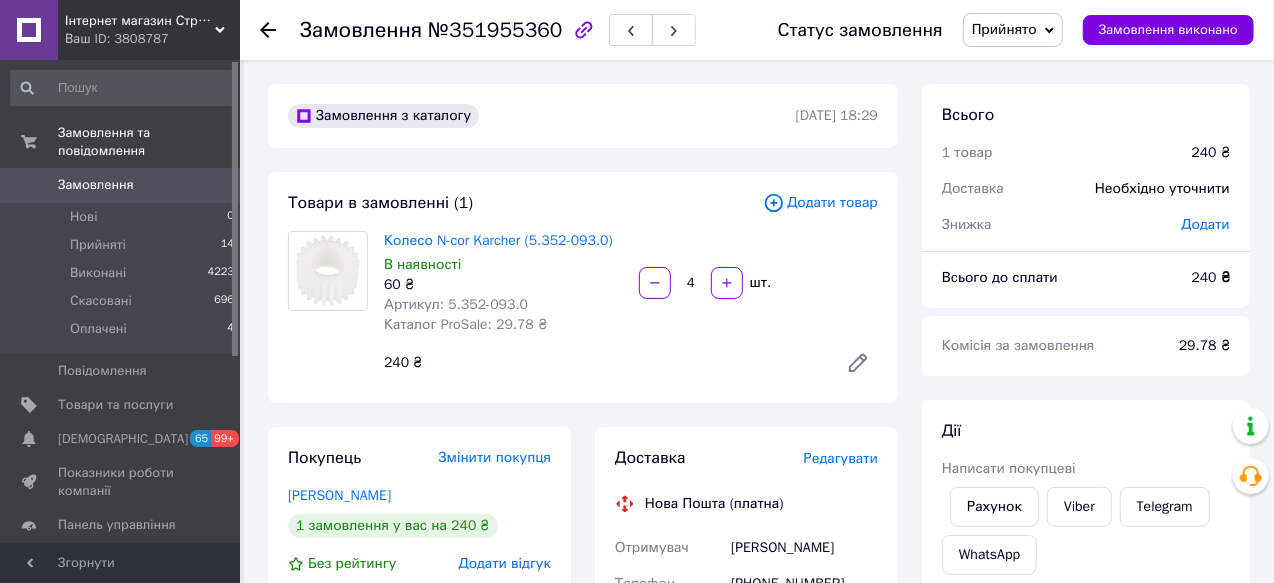 click 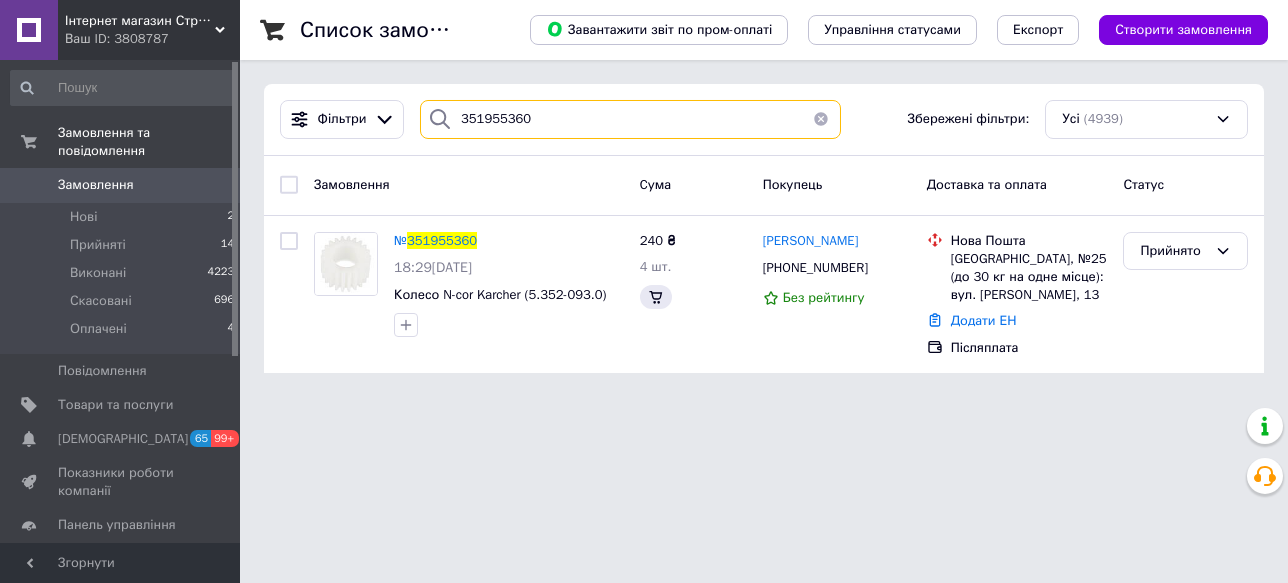 drag, startPoint x: 534, startPoint y: 125, endPoint x: 245, endPoint y: 66, distance: 294.96103 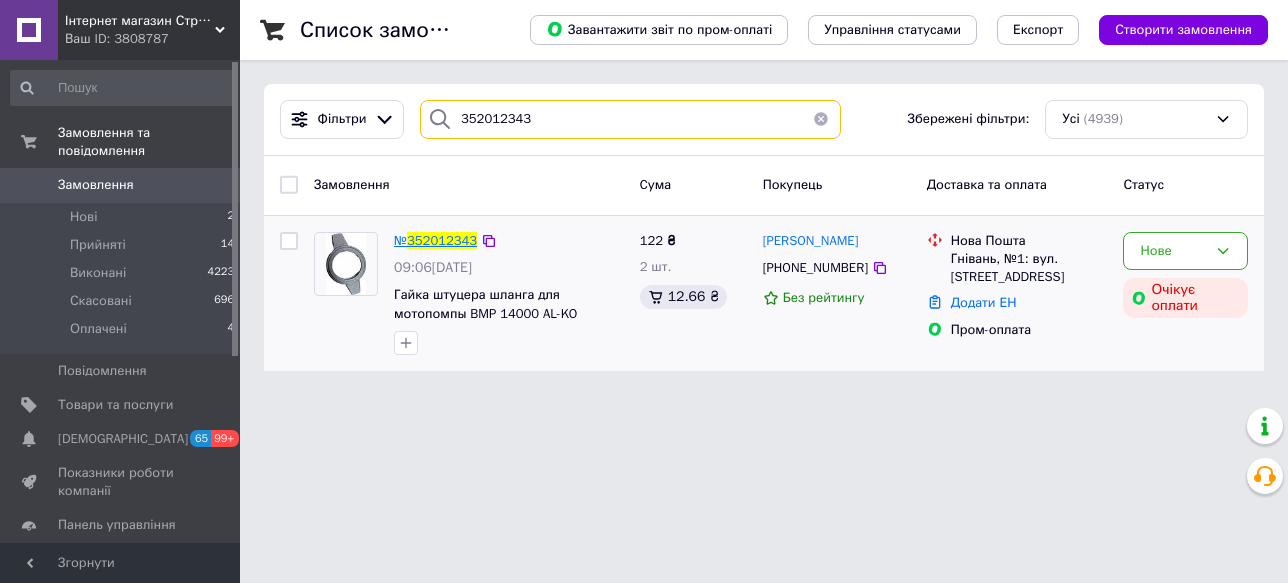 type on "352012343" 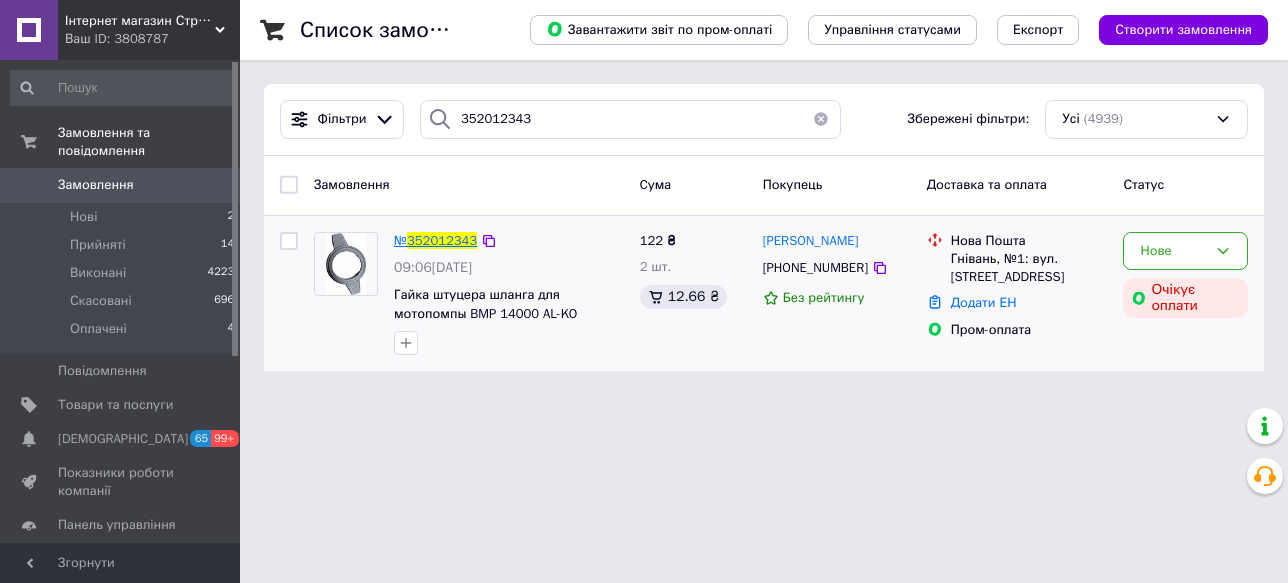 click on "352012343" at bounding box center [442, 240] 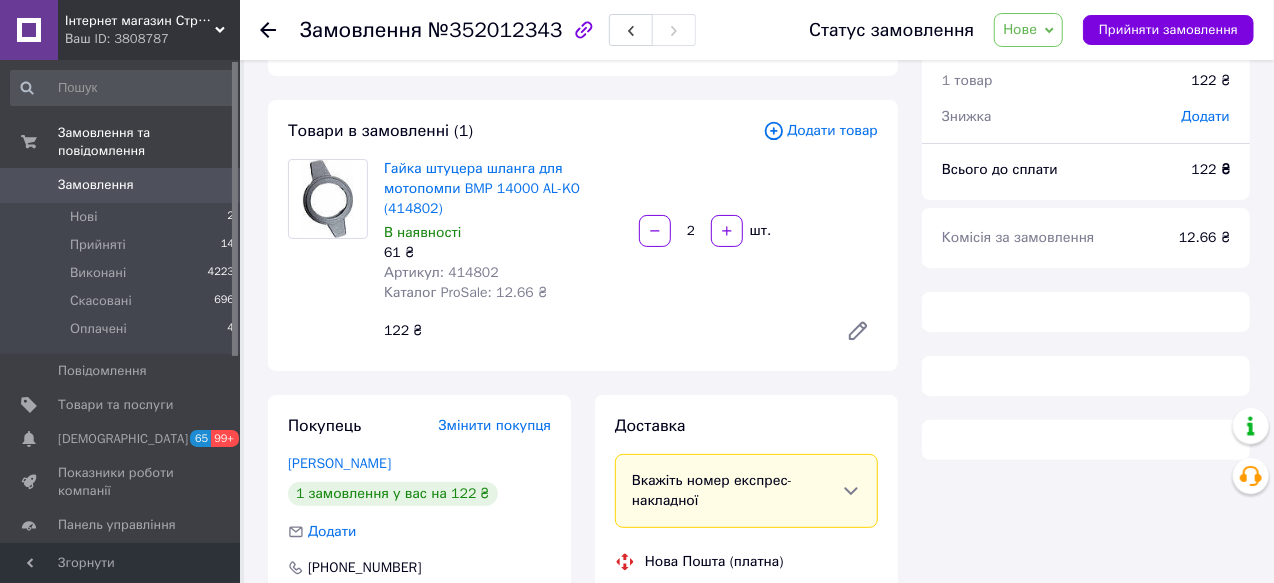 scroll, scrollTop: 181, scrollLeft: 0, axis: vertical 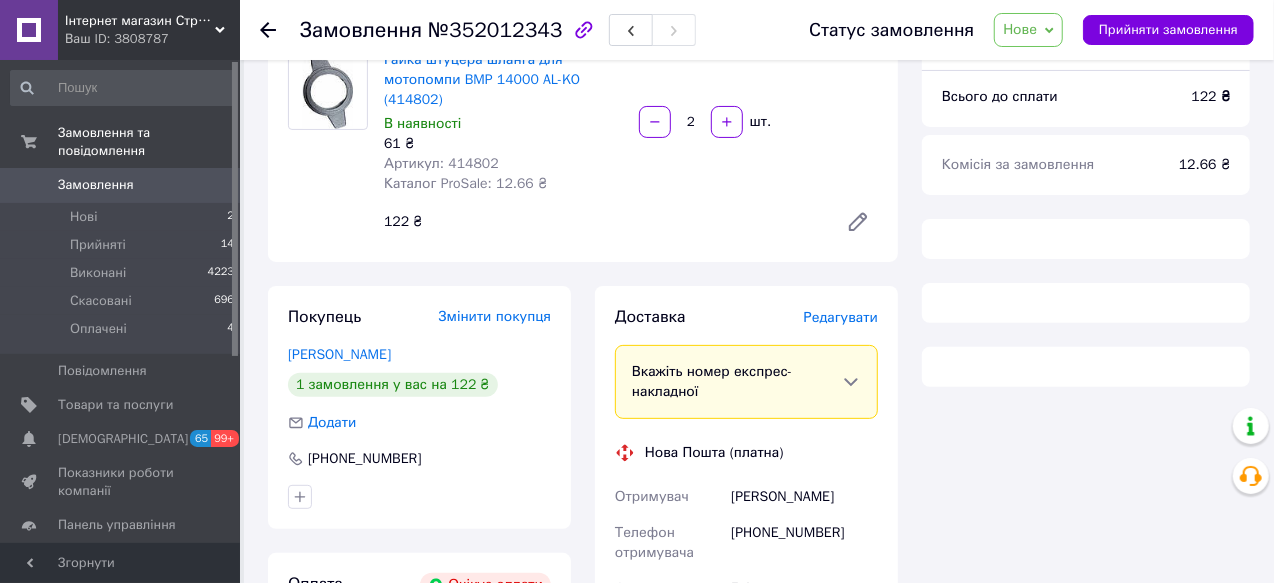 click on "Артикул: 414802" at bounding box center [441, 163] 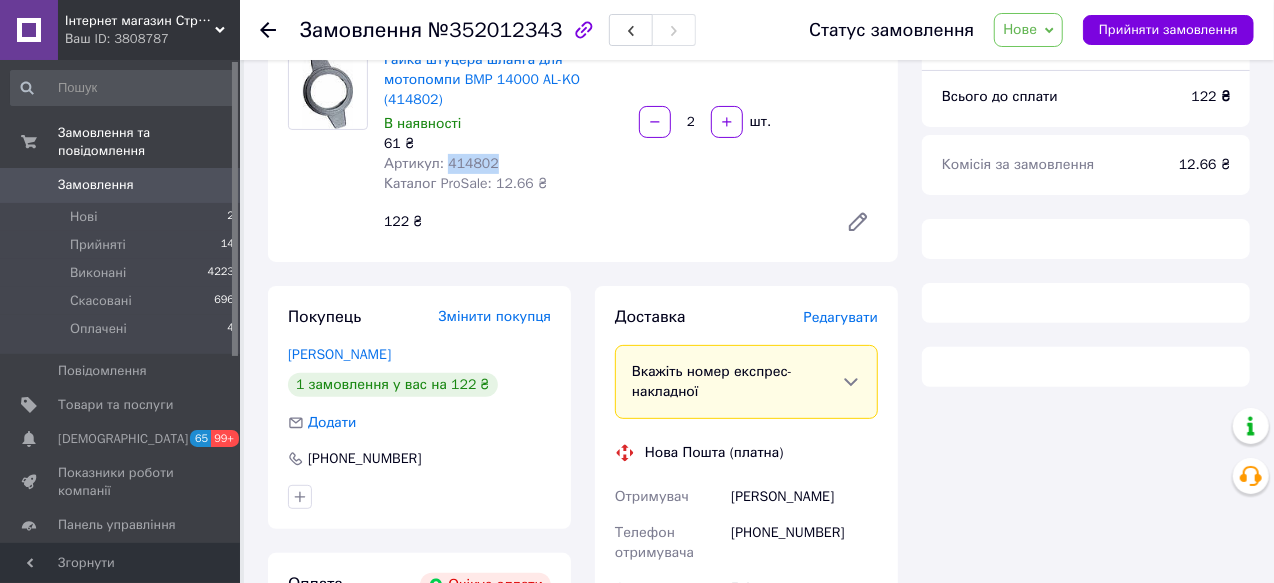 click on "Артикул: 414802" at bounding box center [441, 163] 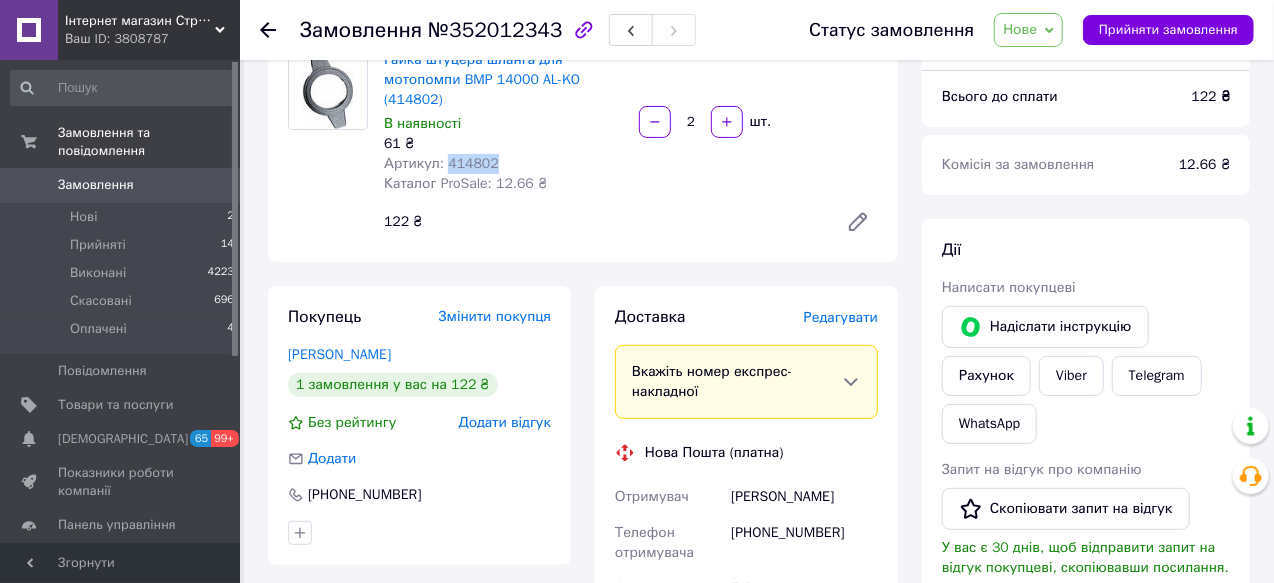 click on "Замовлення" at bounding box center [96, 185] 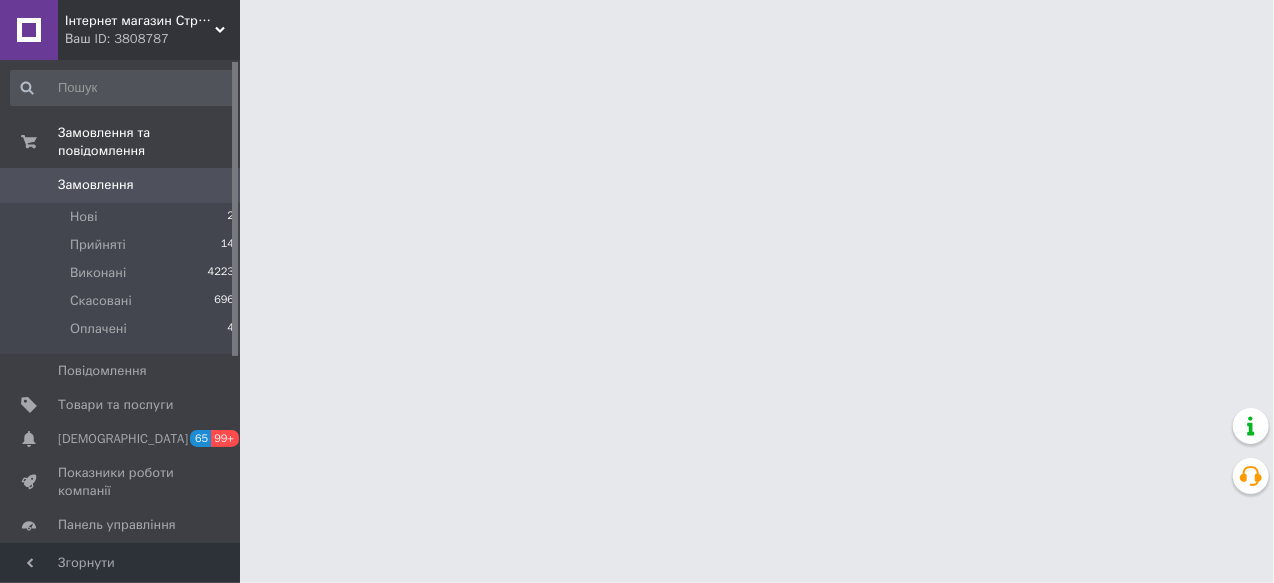 scroll, scrollTop: 0, scrollLeft: 0, axis: both 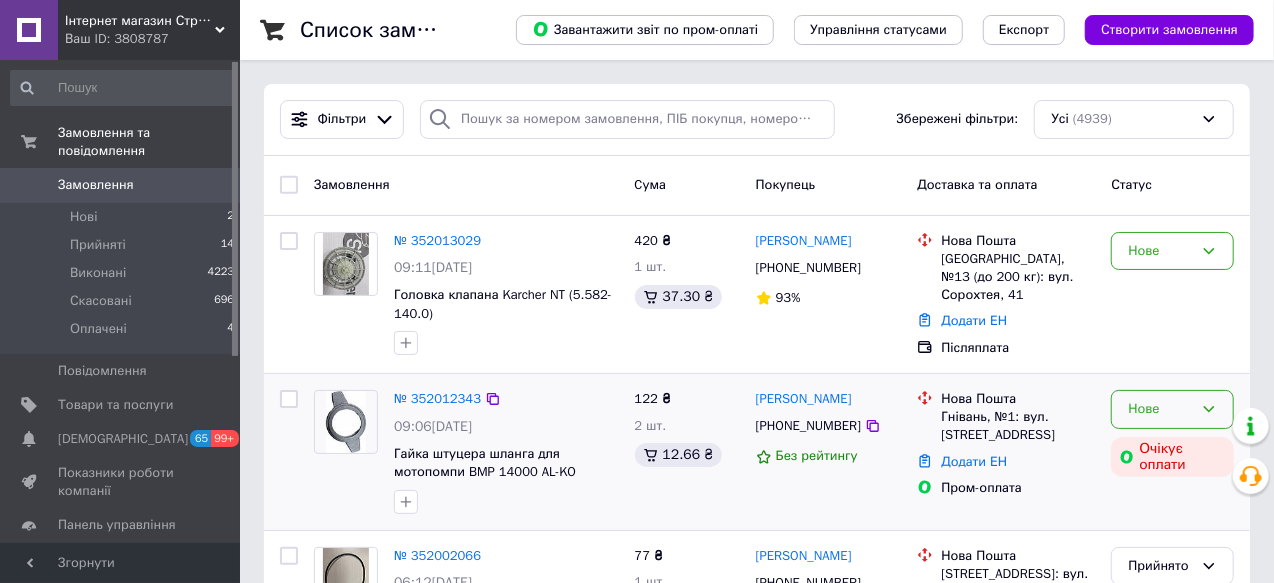 click on "Нове" at bounding box center (1160, 409) 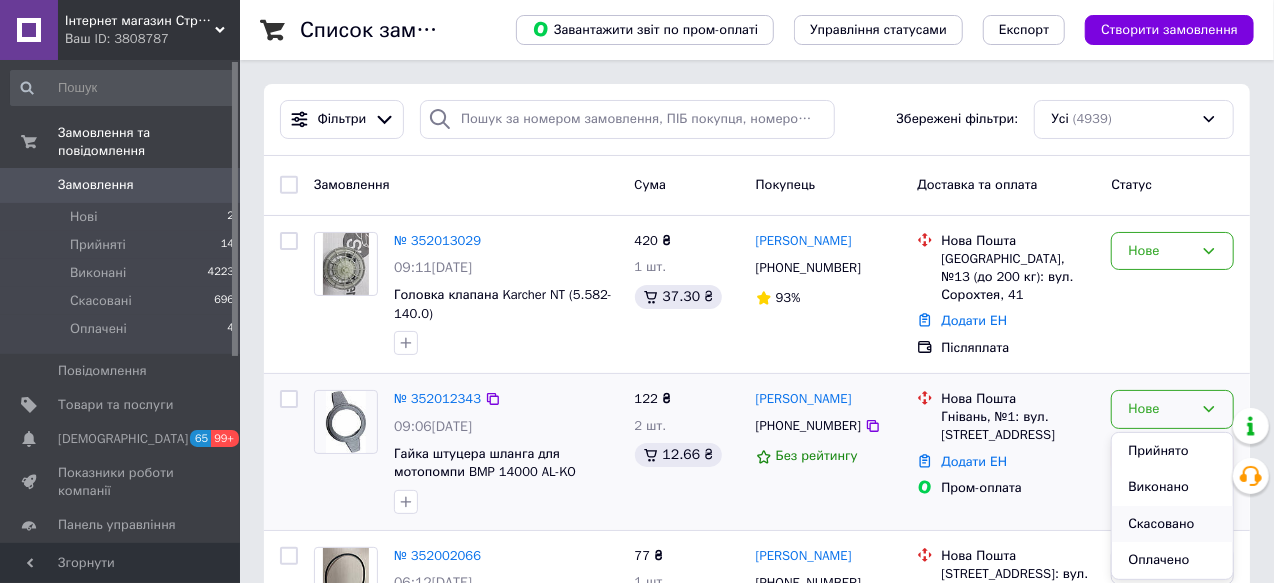 click on "Скасовано" at bounding box center (1172, 524) 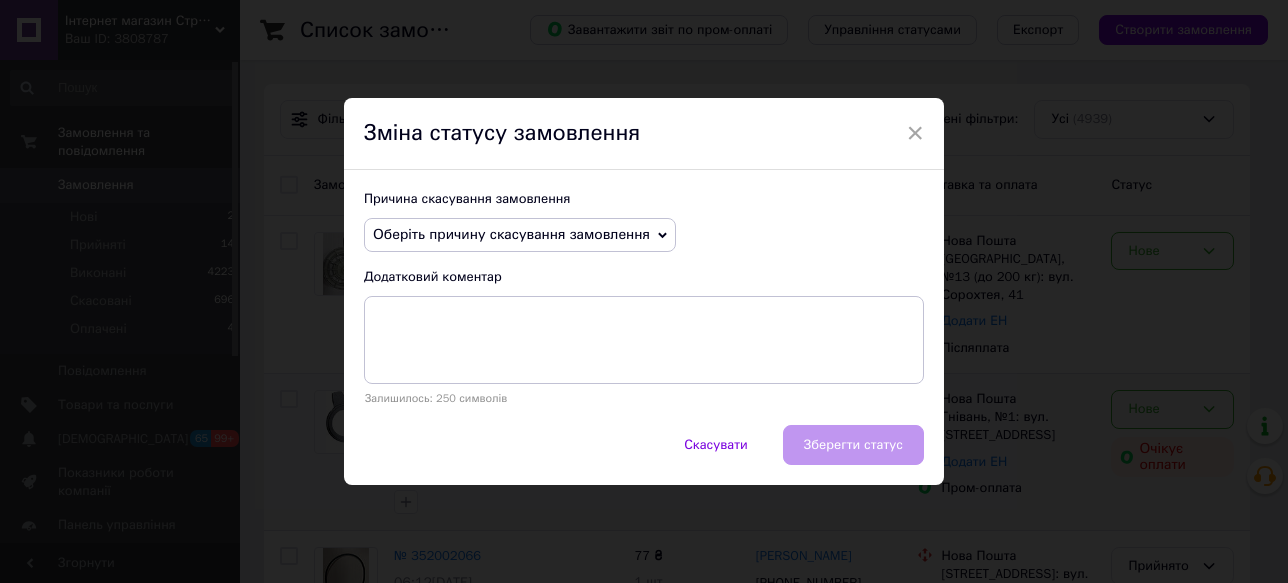click on "Оберіть причину скасування замовлення" at bounding box center (511, 234) 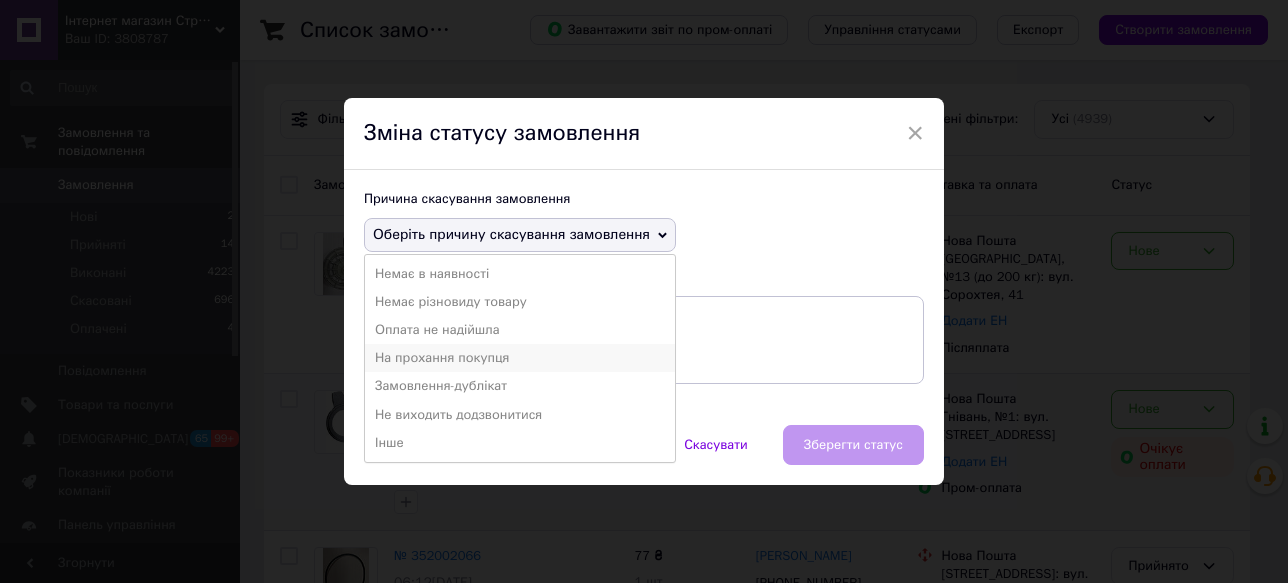 click on "На прохання покупця" at bounding box center [520, 358] 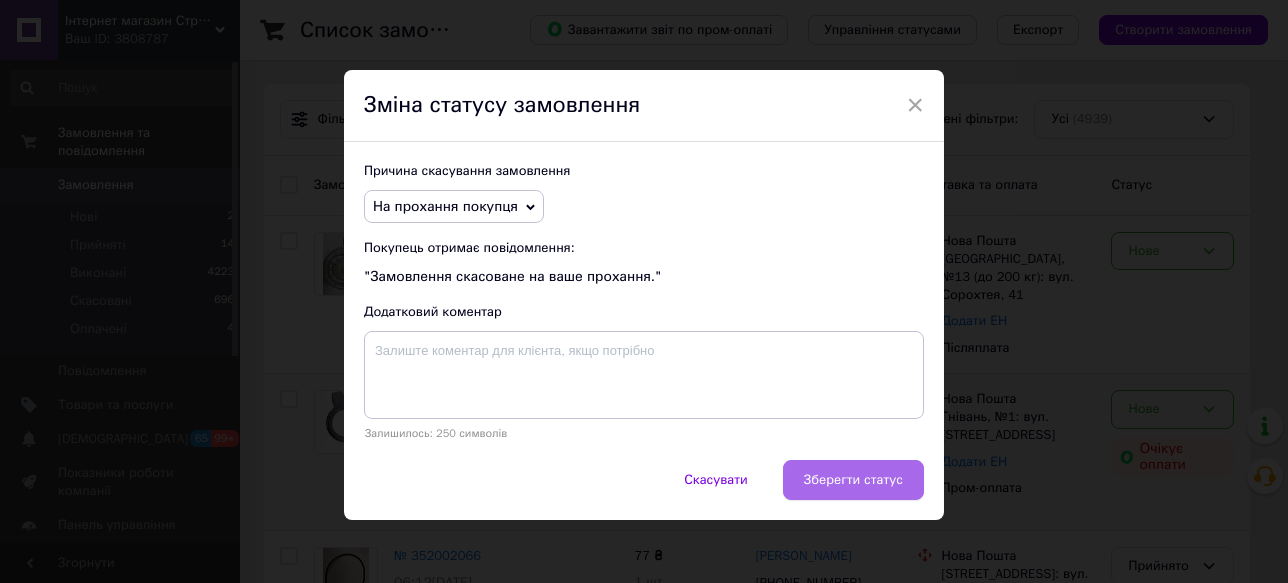 click on "Зберегти статус" at bounding box center (853, 480) 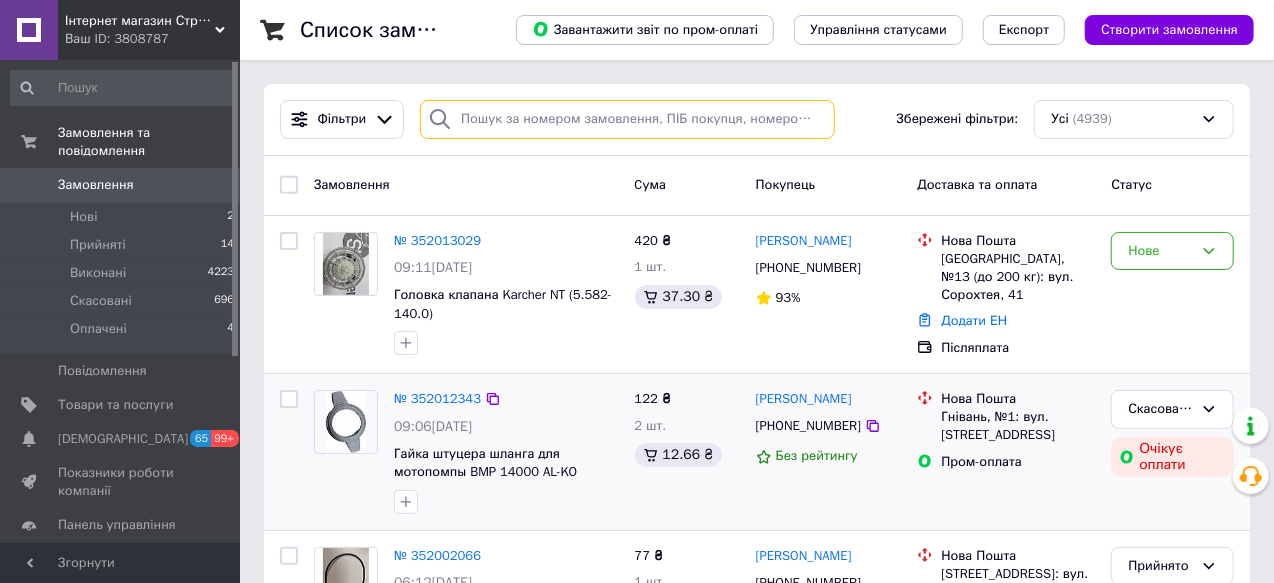 click at bounding box center [627, 119] 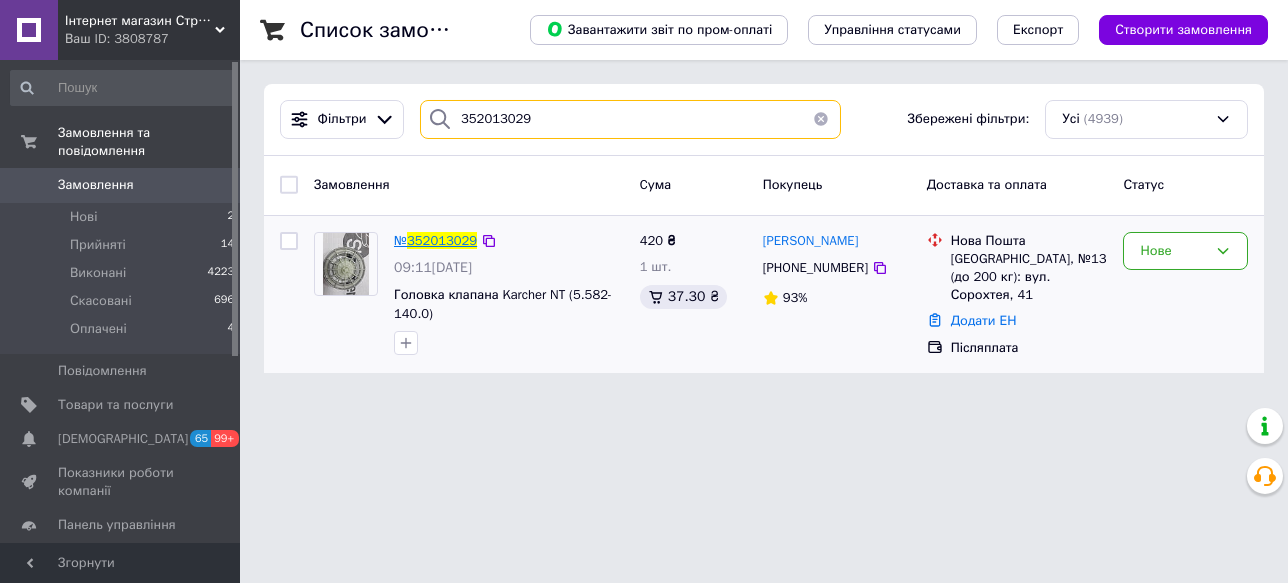 type on "352013029" 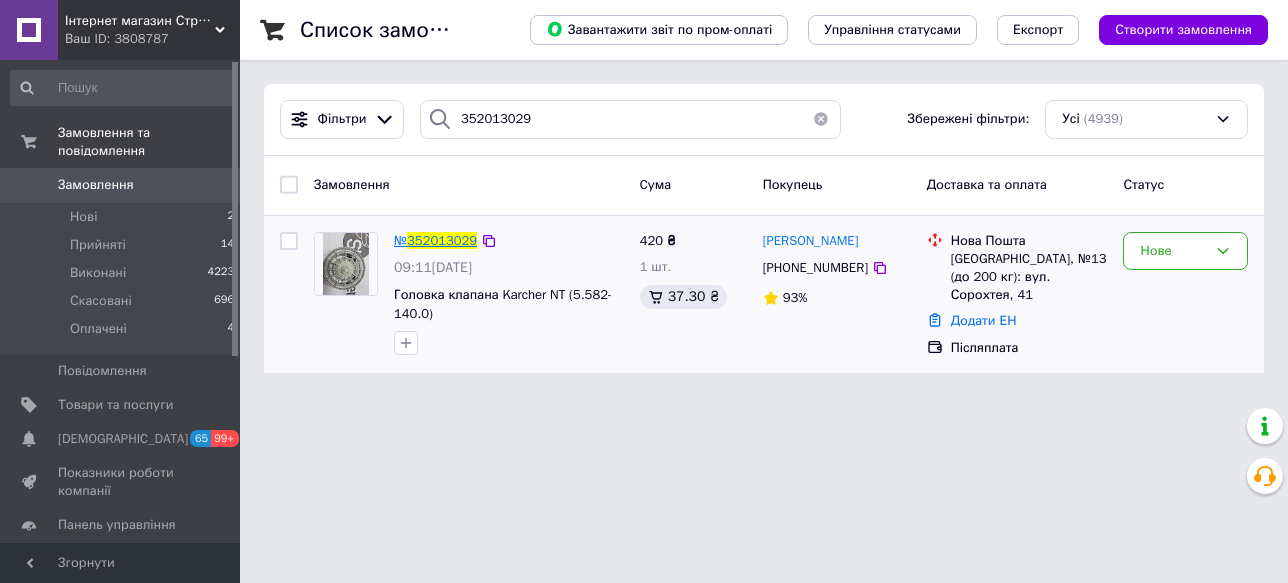 click on "352013029" at bounding box center (442, 240) 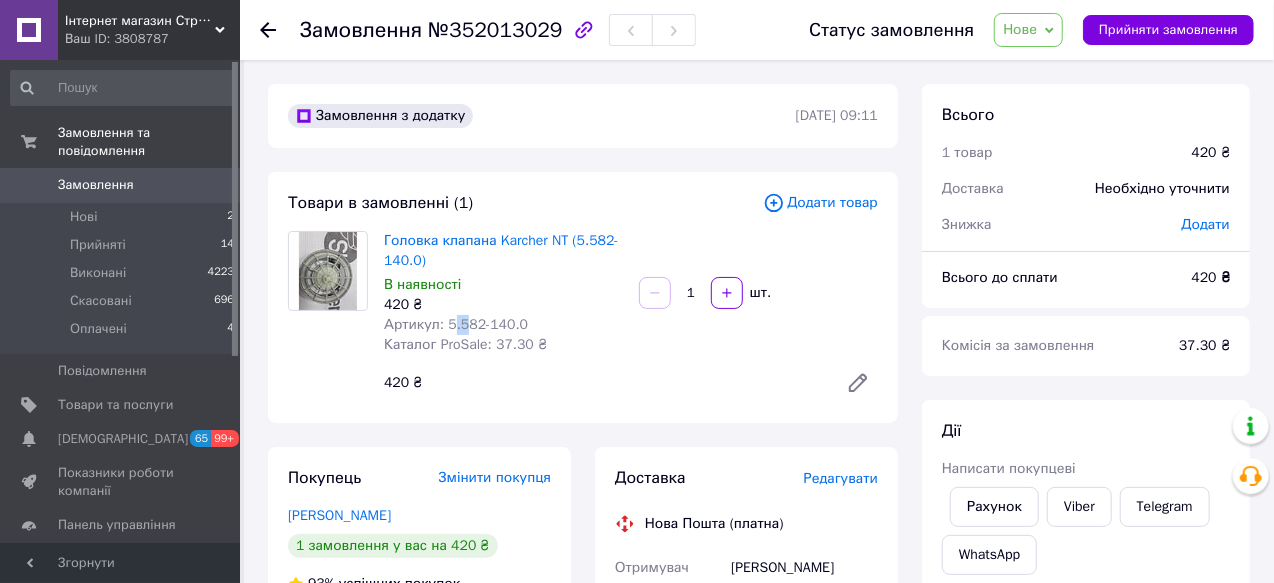 drag, startPoint x: 447, startPoint y: 321, endPoint x: 462, endPoint y: 321, distance: 15 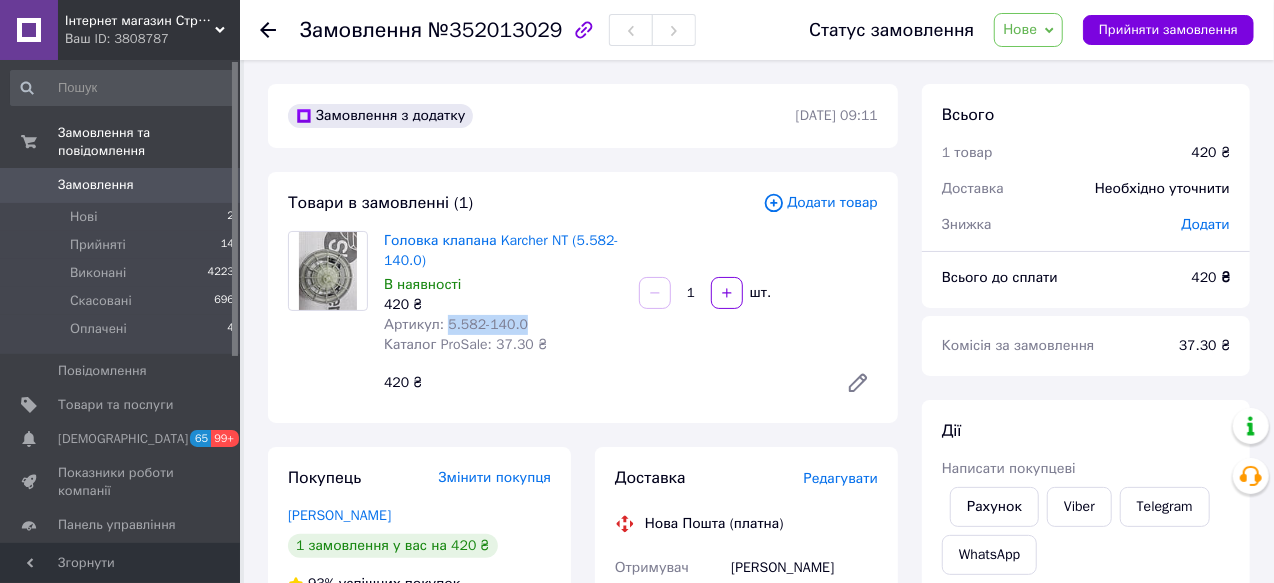drag, startPoint x: 444, startPoint y: 320, endPoint x: 514, endPoint y: 326, distance: 70.256676 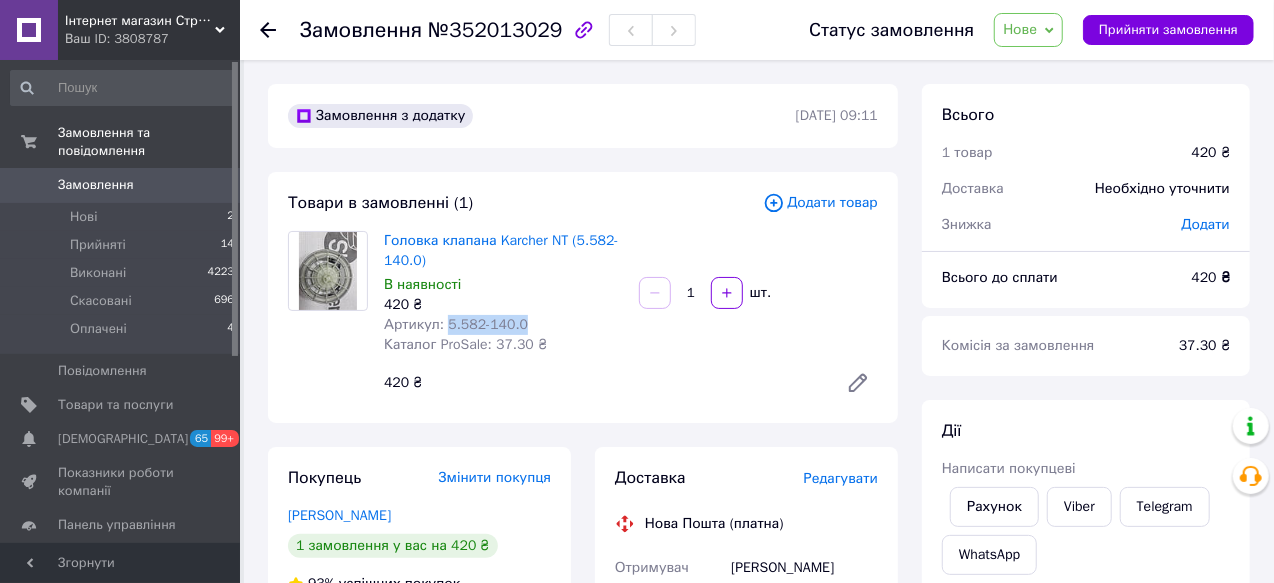 click on "Артикул: 5.582-140.0" at bounding box center [456, 324] 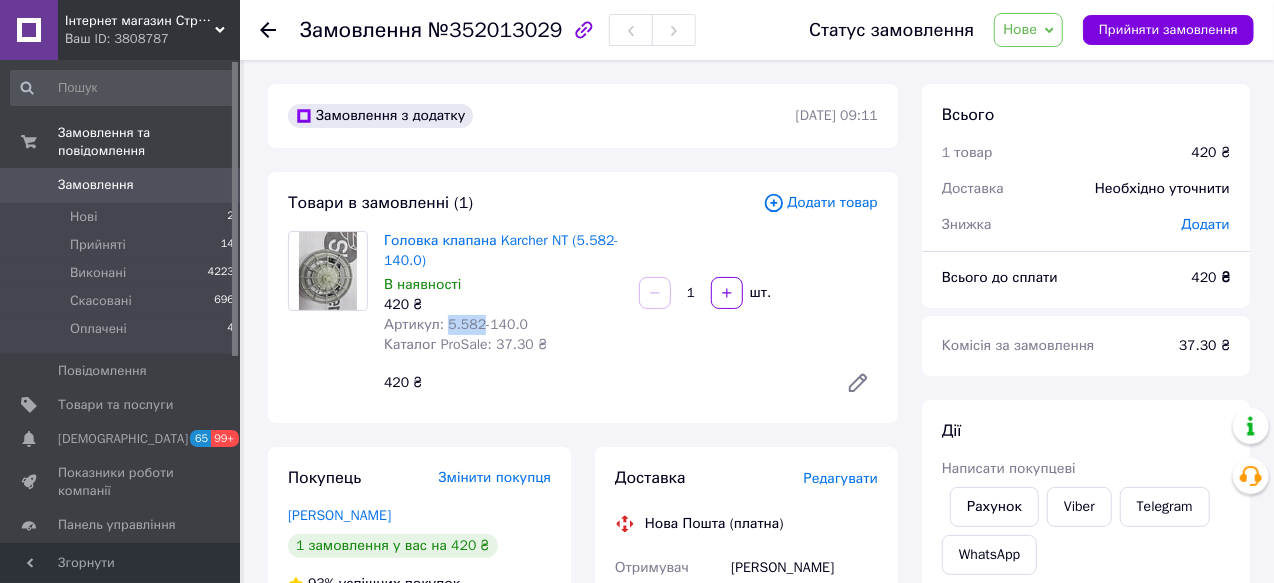 click on "Артикул: 5.582-140.0" at bounding box center [456, 324] 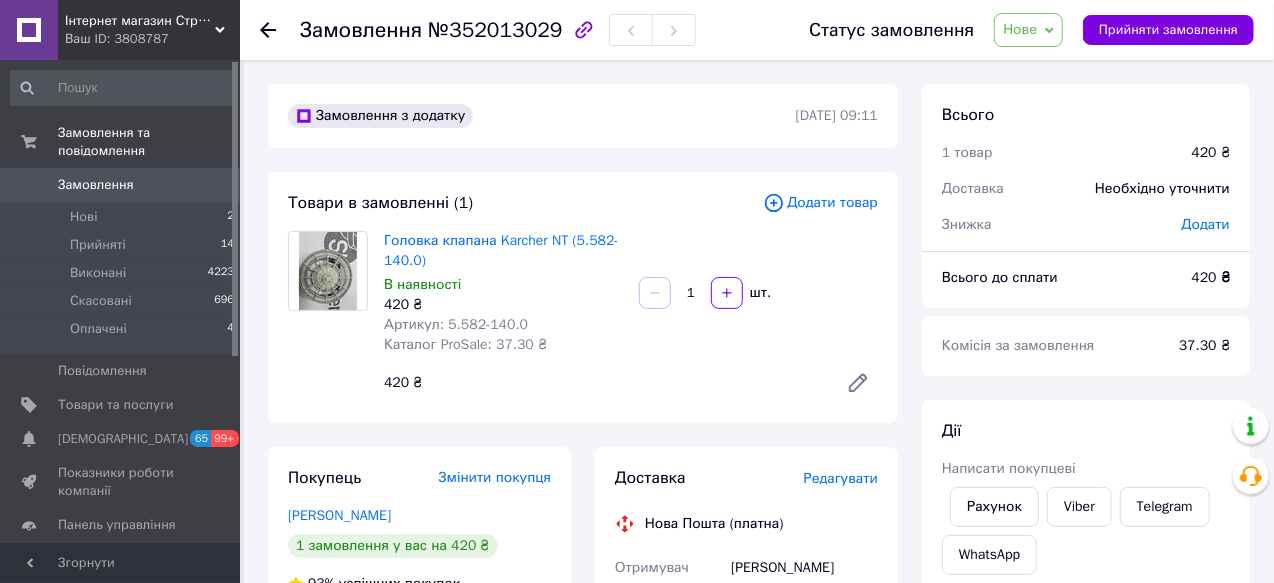 click on "Артикул: 5.582-140.0" at bounding box center [456, 324] 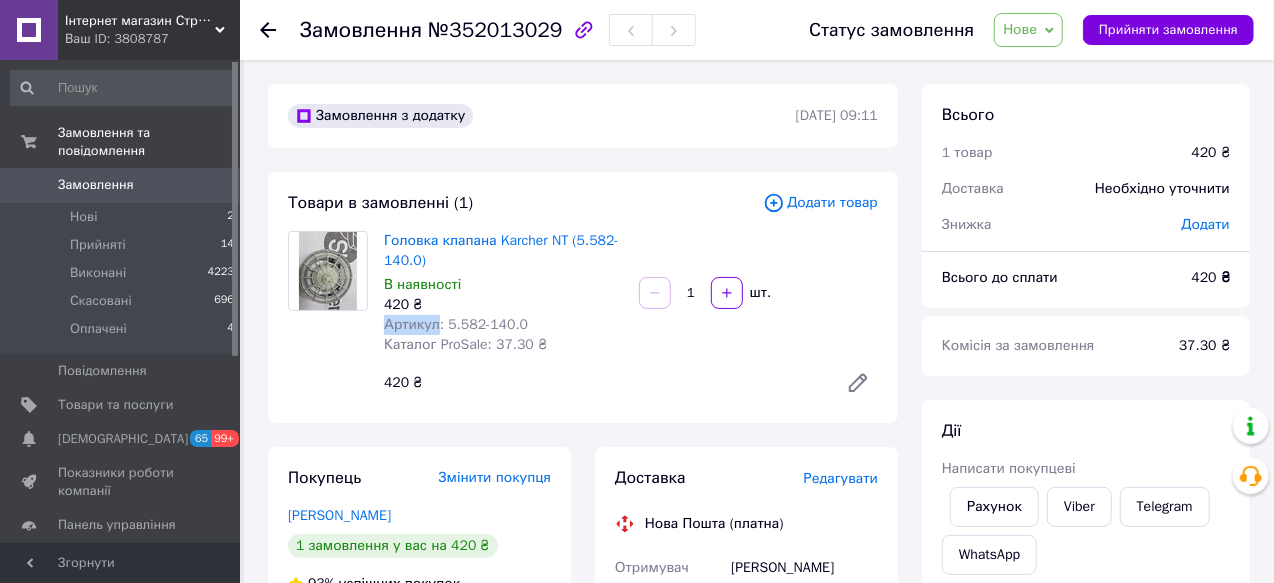 click on "Артикул: 5.582-140.0" at bounding box center [456, 324] 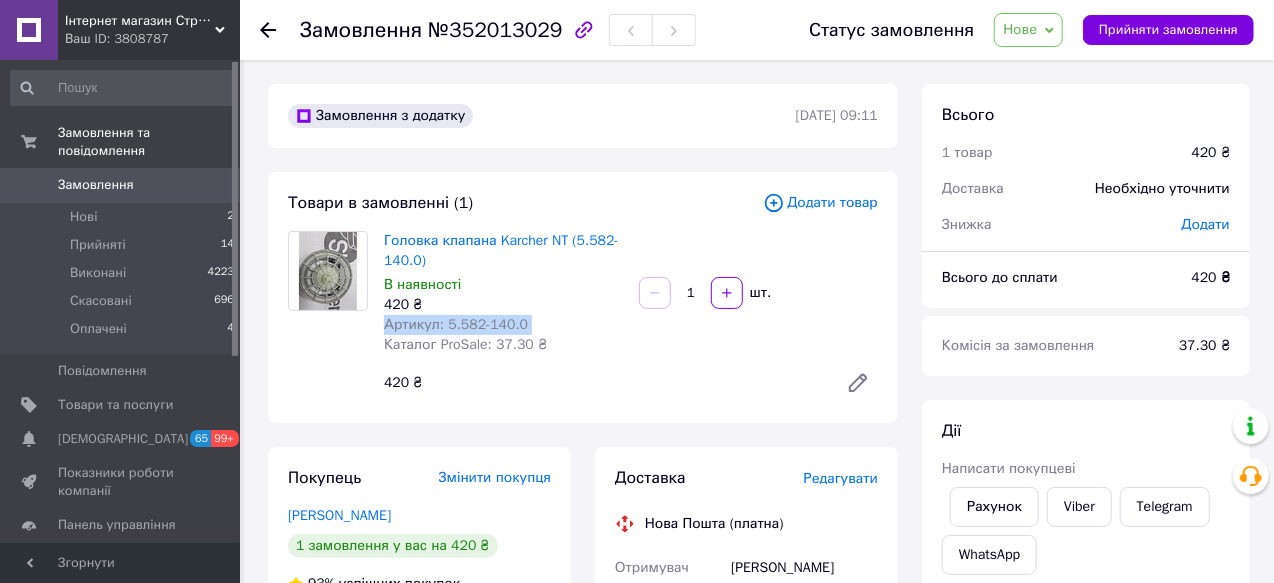 click on "Артикул: 5.582-140.0" at bounding box center [456, 324] 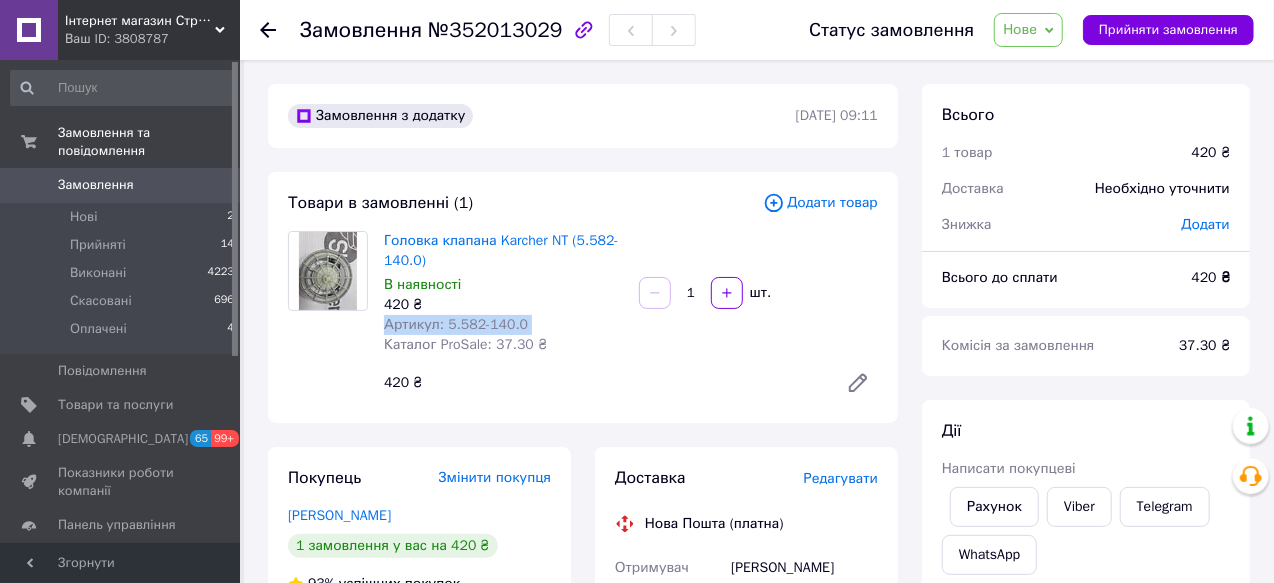 click on "Замовлення" at bounding box center [96, 185] 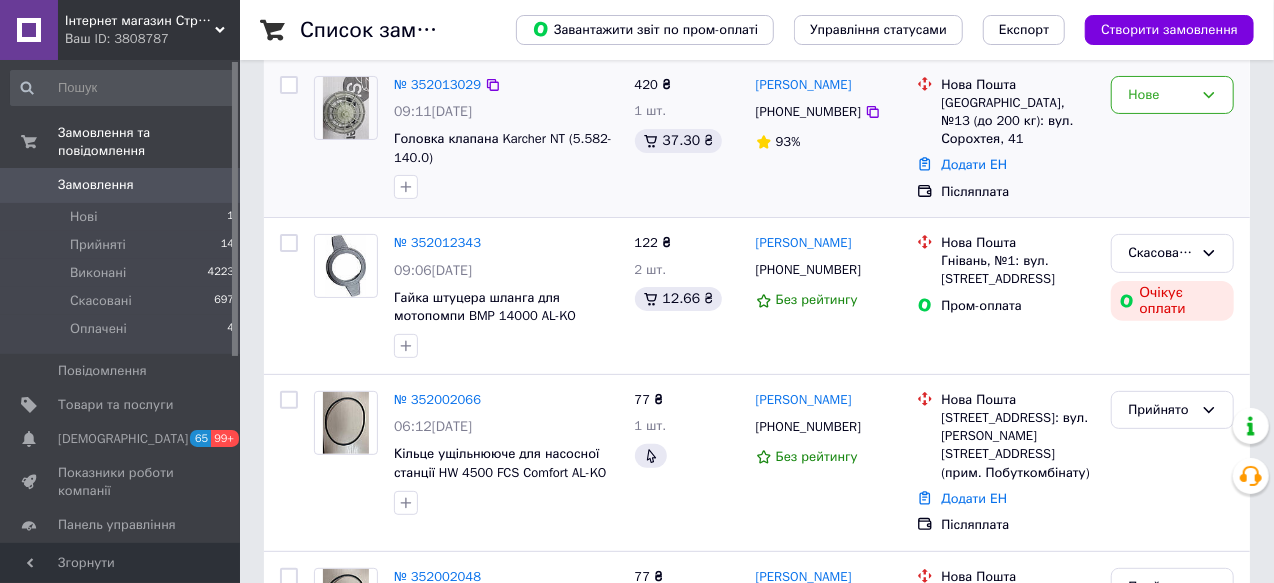 scroll, scrollTop: 363, scrollLeft: 0, axis: vertical 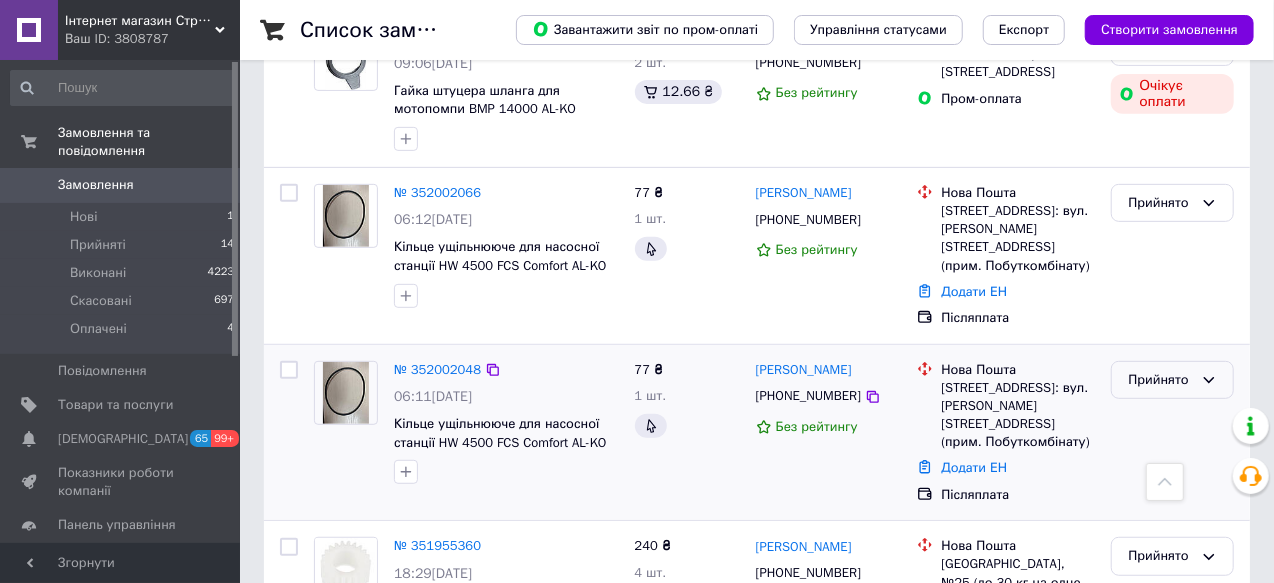 click on "Прийнято" at bounding box center [1172, 380] 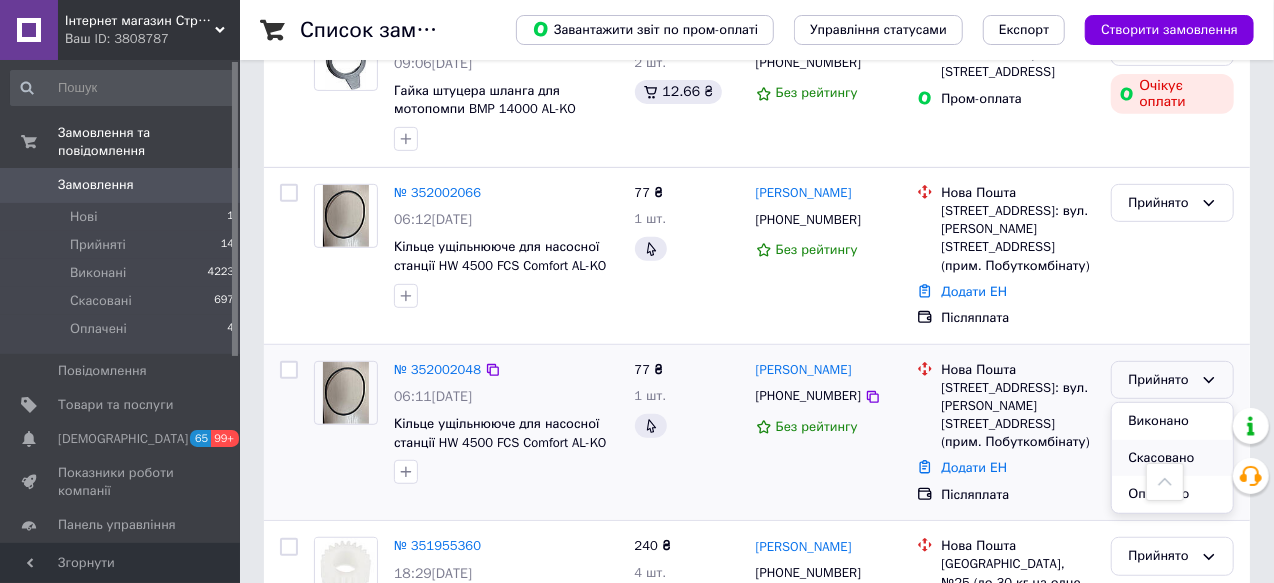 click on "Скасовано" at bounding box center [1172, 458] 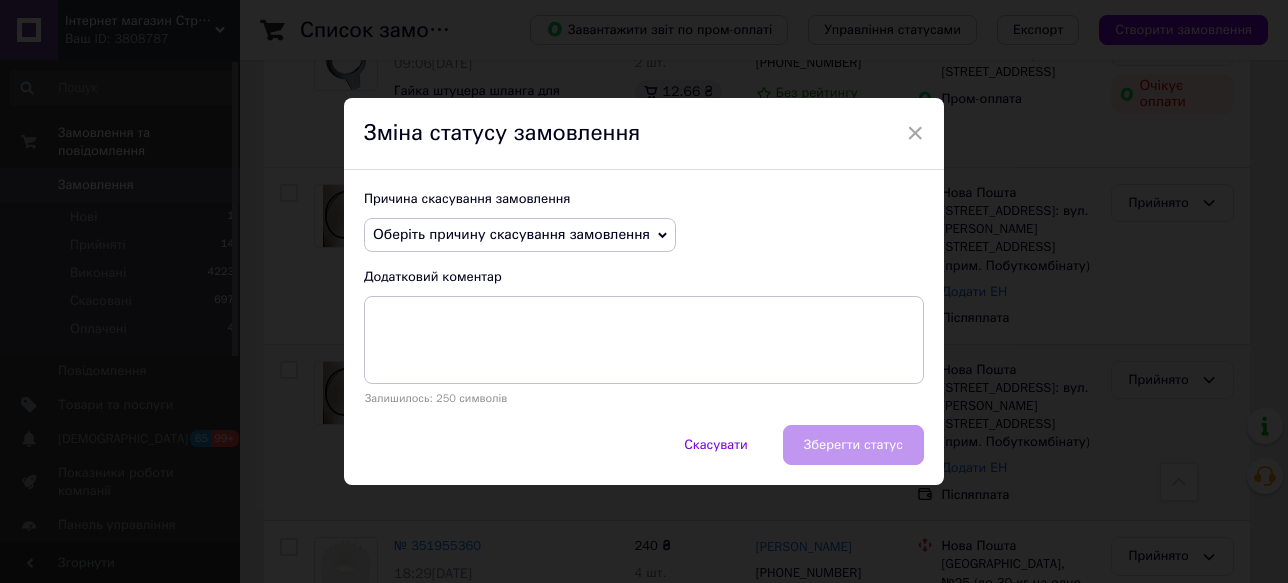 click on "Оберіть причину скасування замовлення" at bounding box center (511, 234) 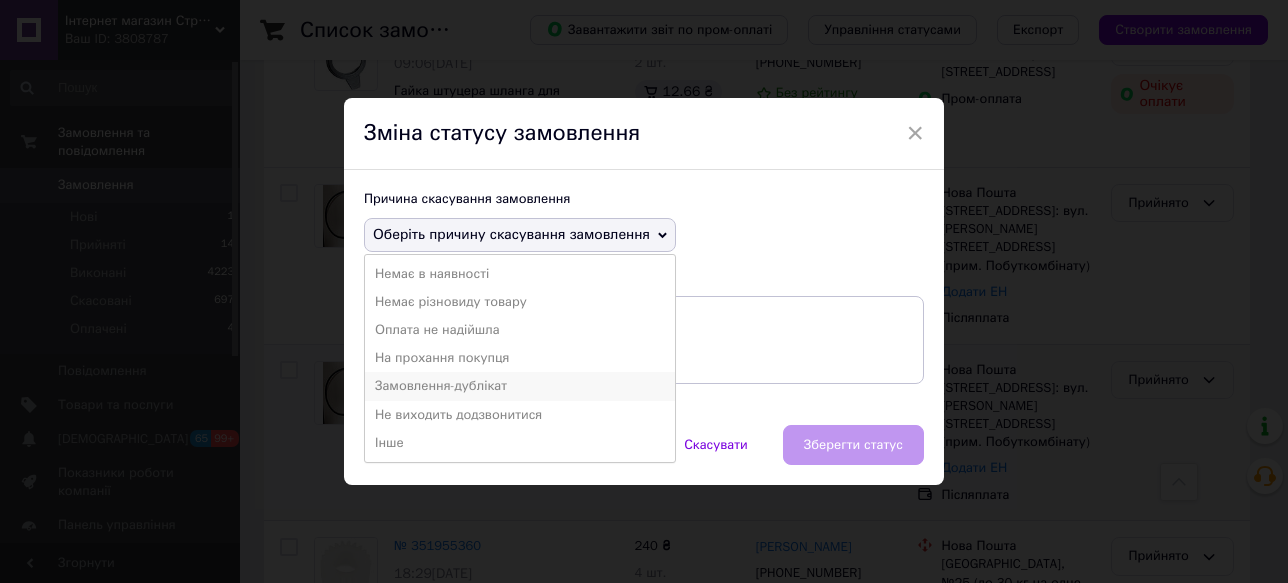 click on "Замовлення-дублікат" at bounding box center [520, 386] 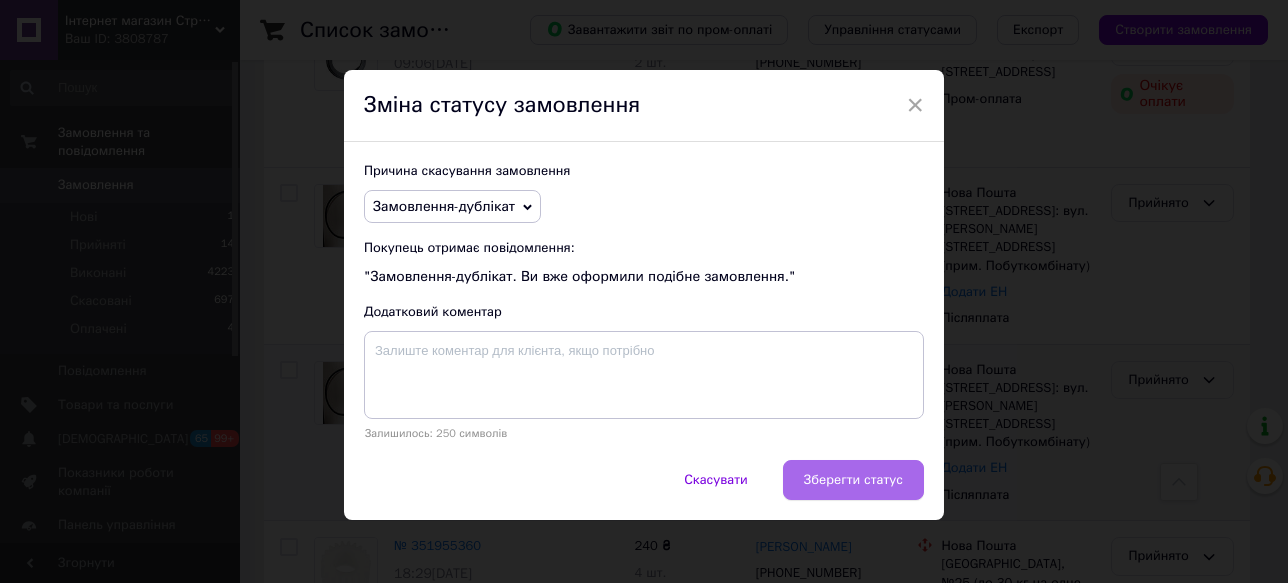 click on "Зберегти статус" at bounding box center [853, 480] 